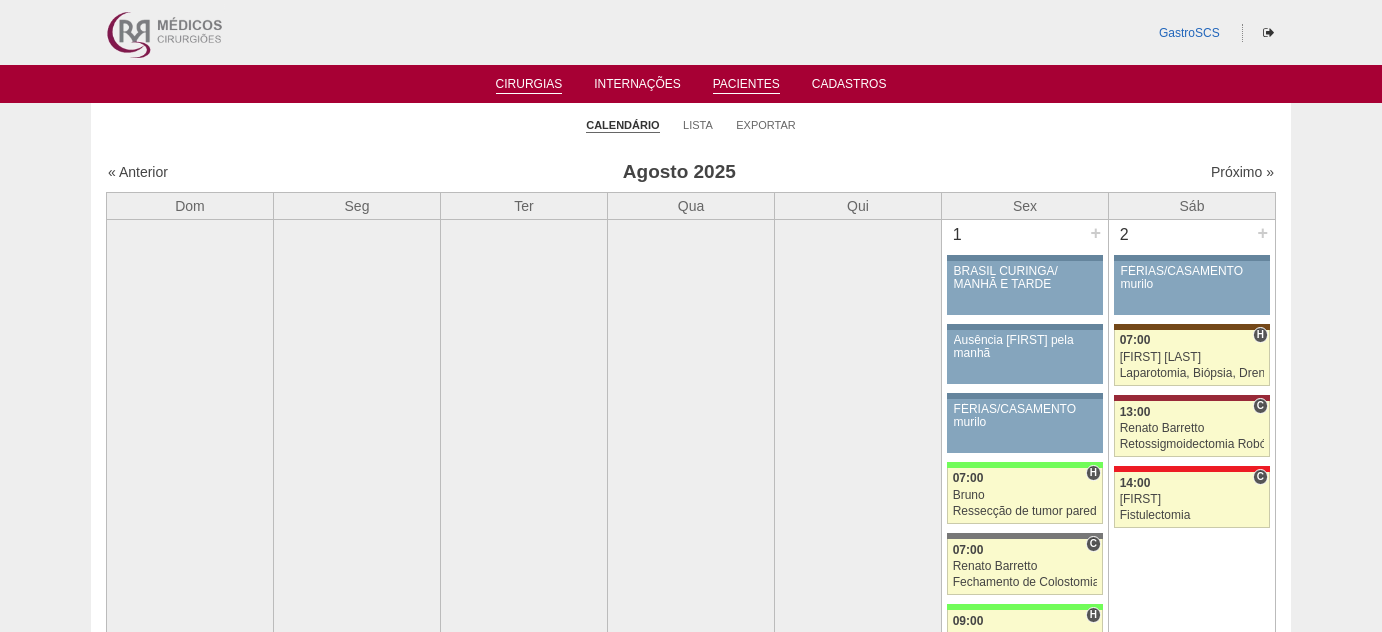 scroll, scrollTop: 0, scrollLeft: 0, axis: both 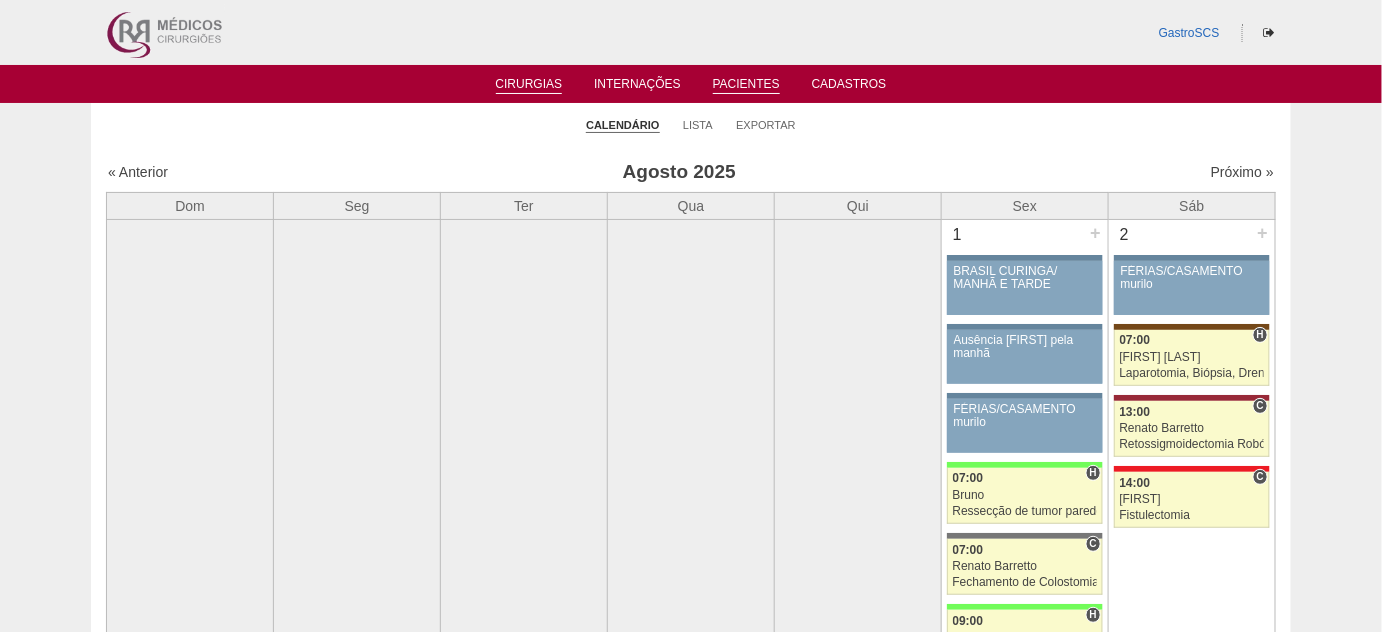 click on "Pacientes" at bounding box center [746, 85] 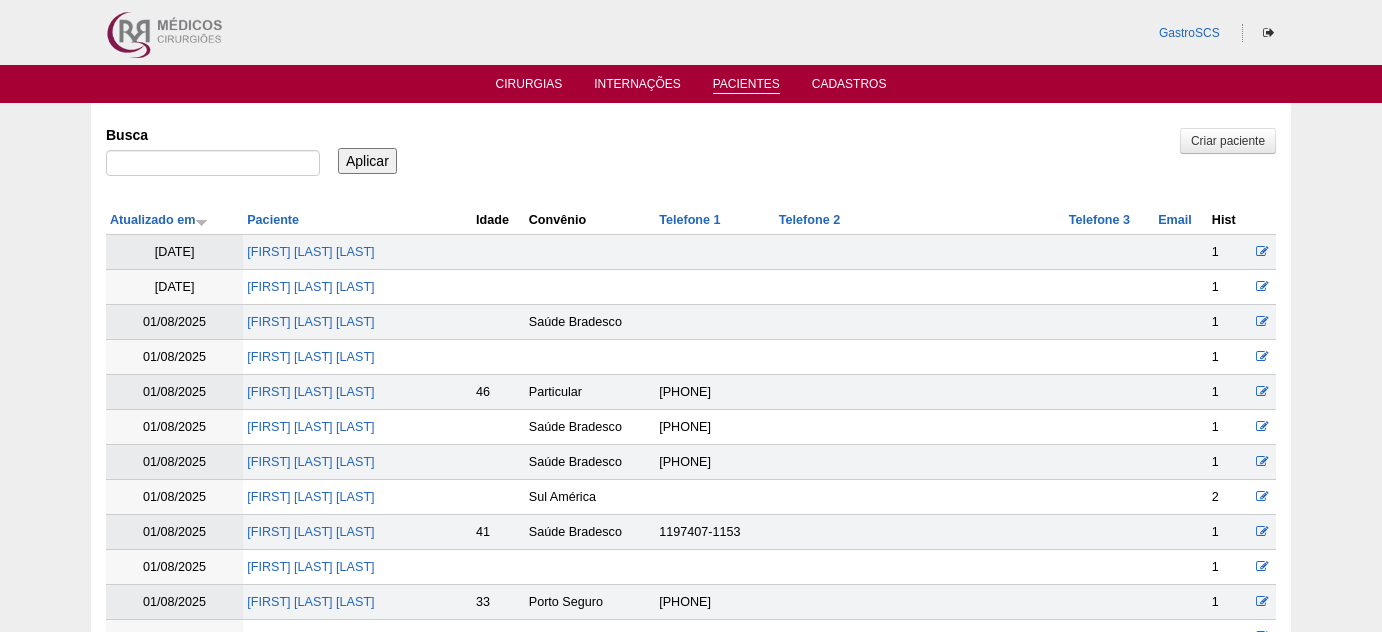 scroll, scrollTop: 0, scrollLeft: 0, axis: both 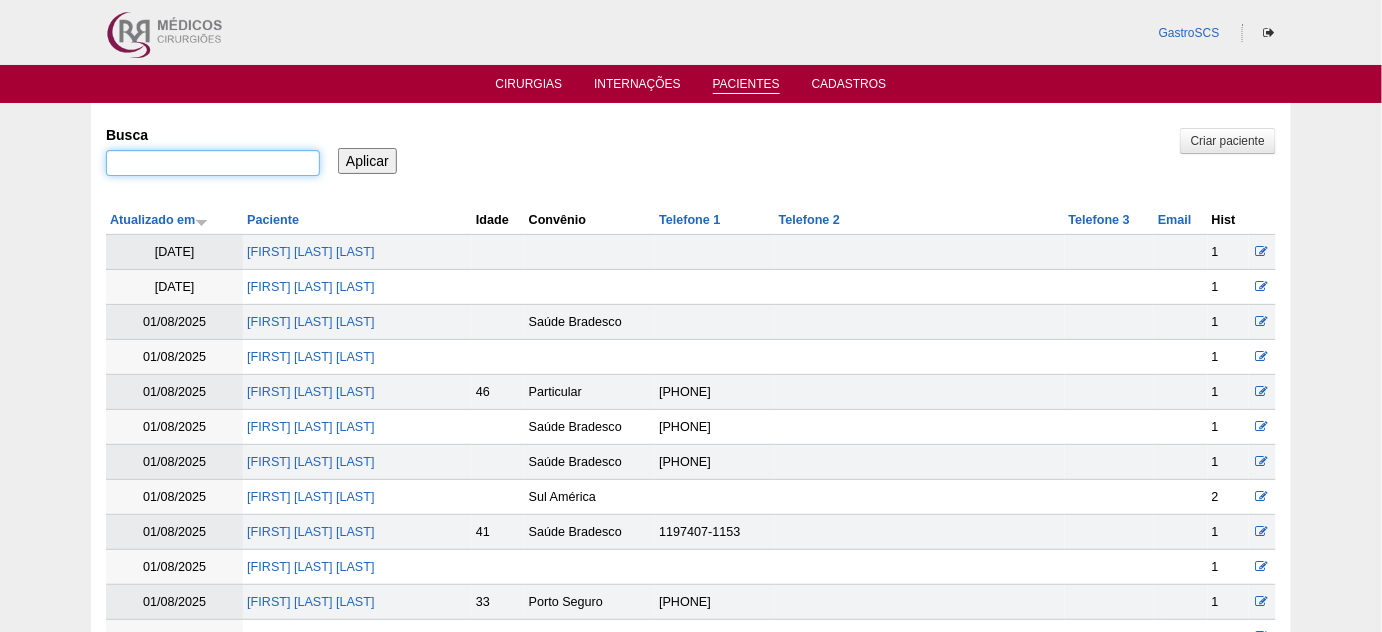 click on "Busca" at bounding box center (213, 163) 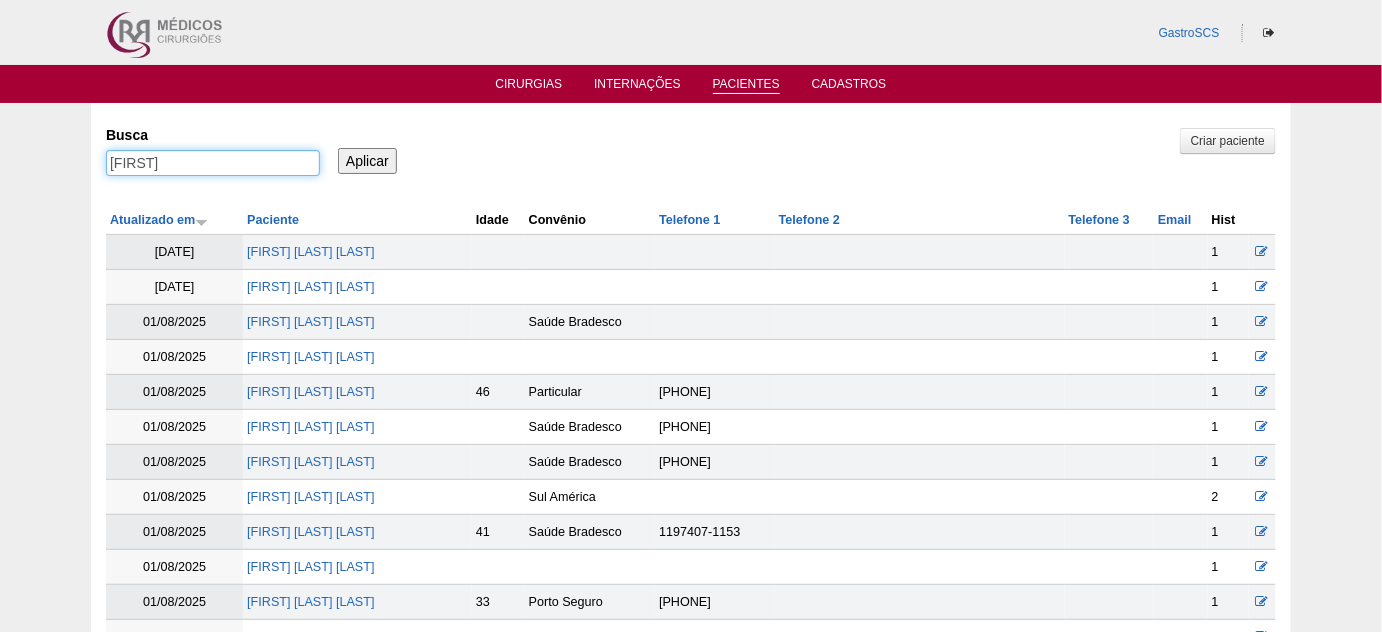 type on "[FIRST]" 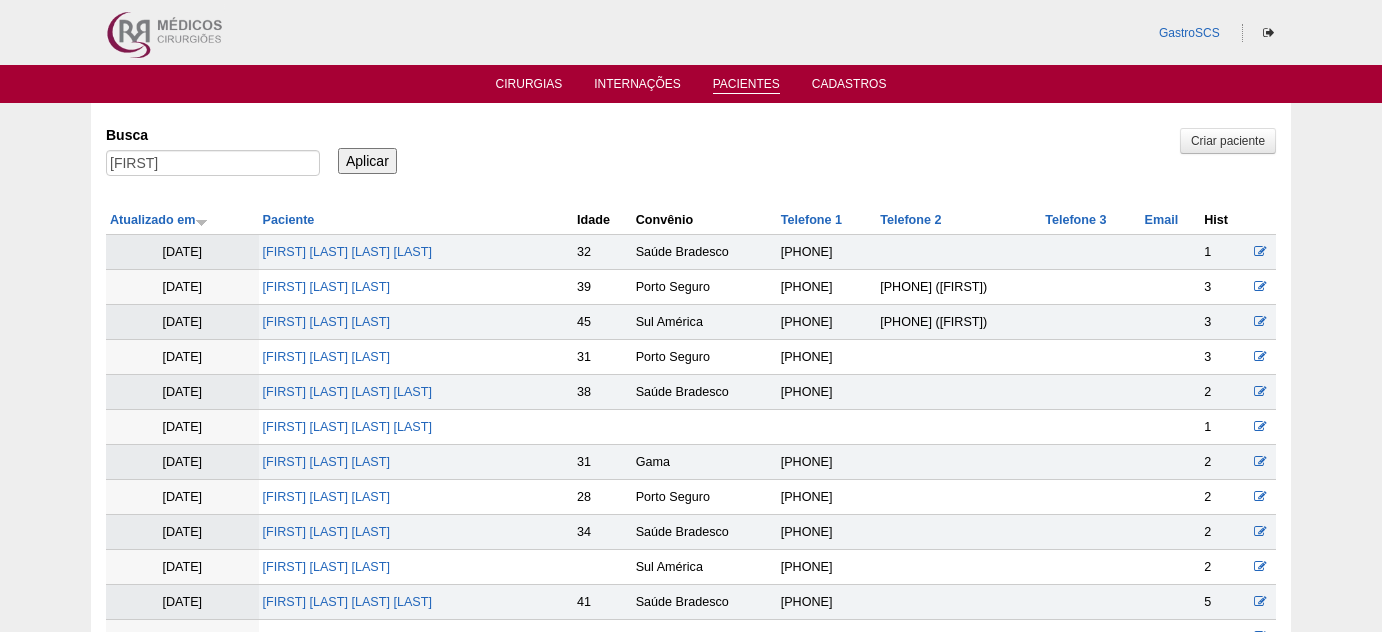 scroll, scrollTop: 0, scrollLeft: 0, axis: both 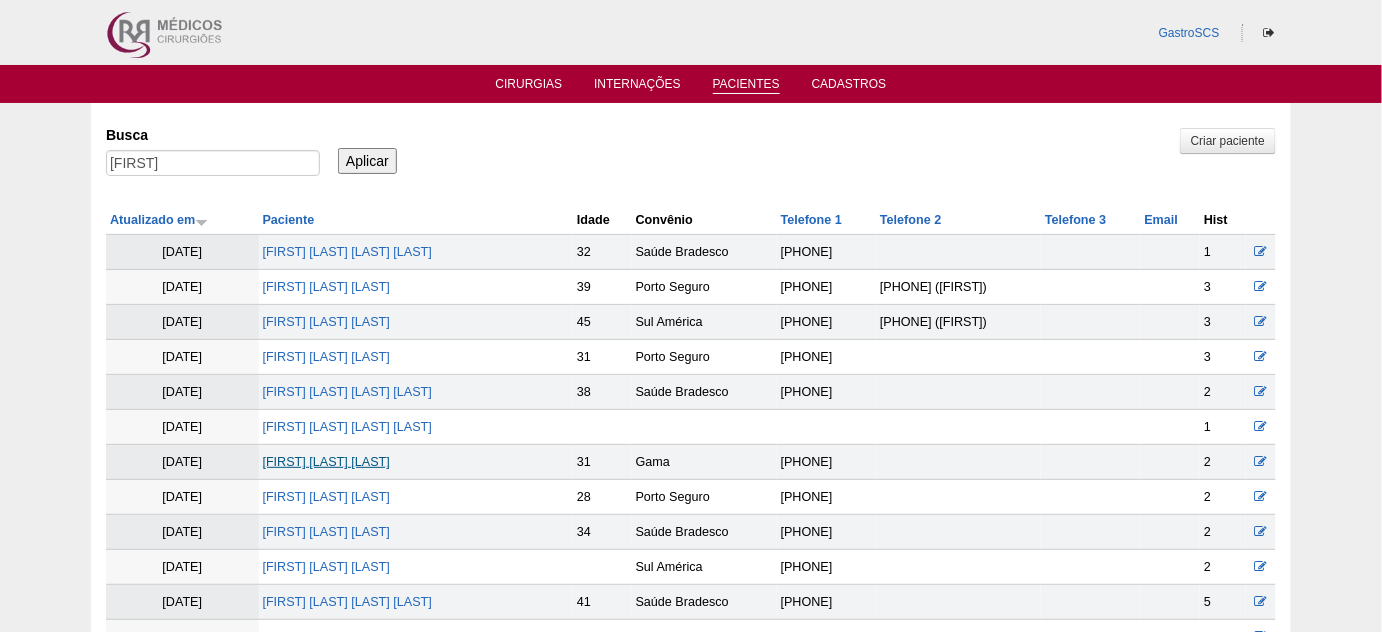 click on "[FIRST] [LAST] [LAST]" at bounding box center [326, 462] 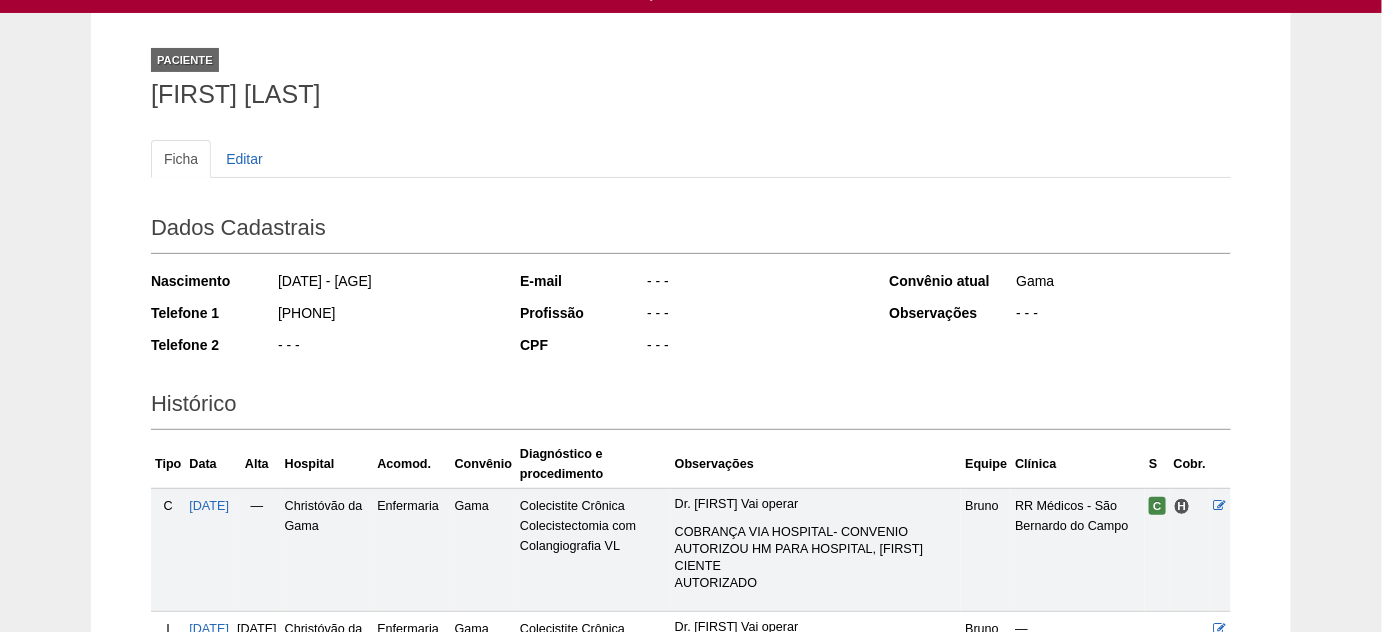 scroll, scrollTop: 0, scrollLeft: 0, axis: both 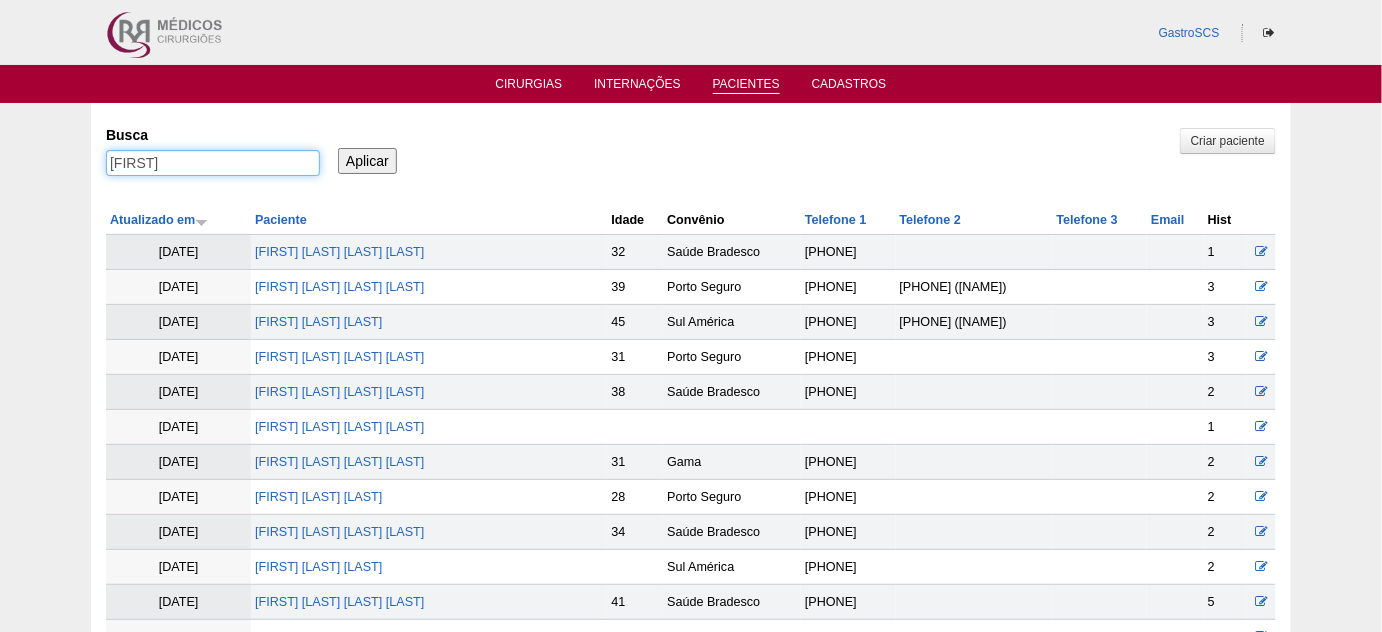 drag, startPoint x: 196, startPoint y: 168, endPoint x: 61, endPoint y: 165, distance: 135.03333 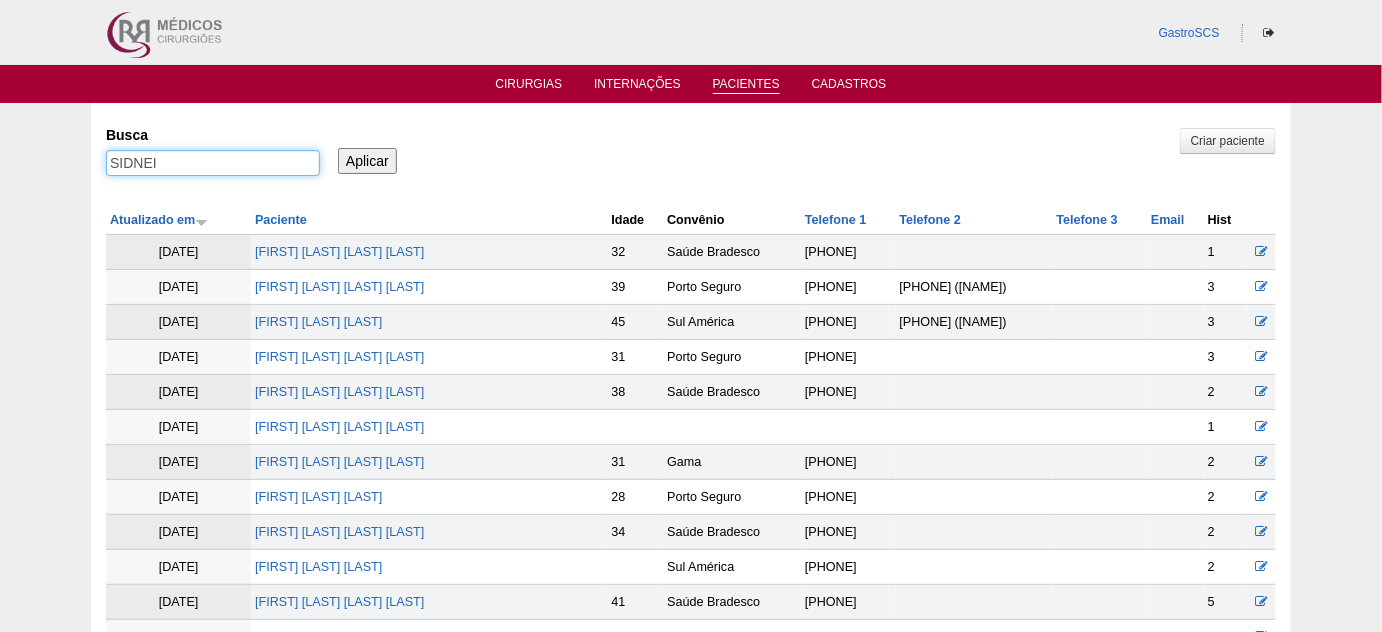 type on "SIDNEI" 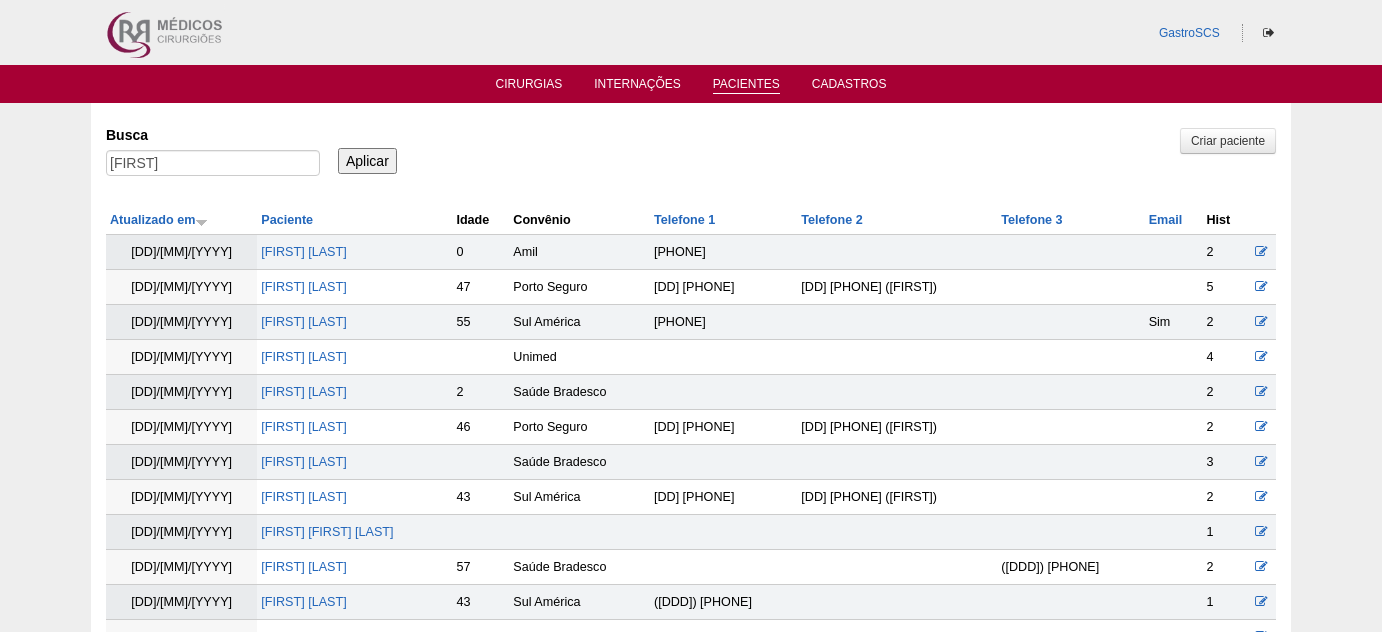 scroll, scrollTop: 0, scrollLeft: 0, axis: both 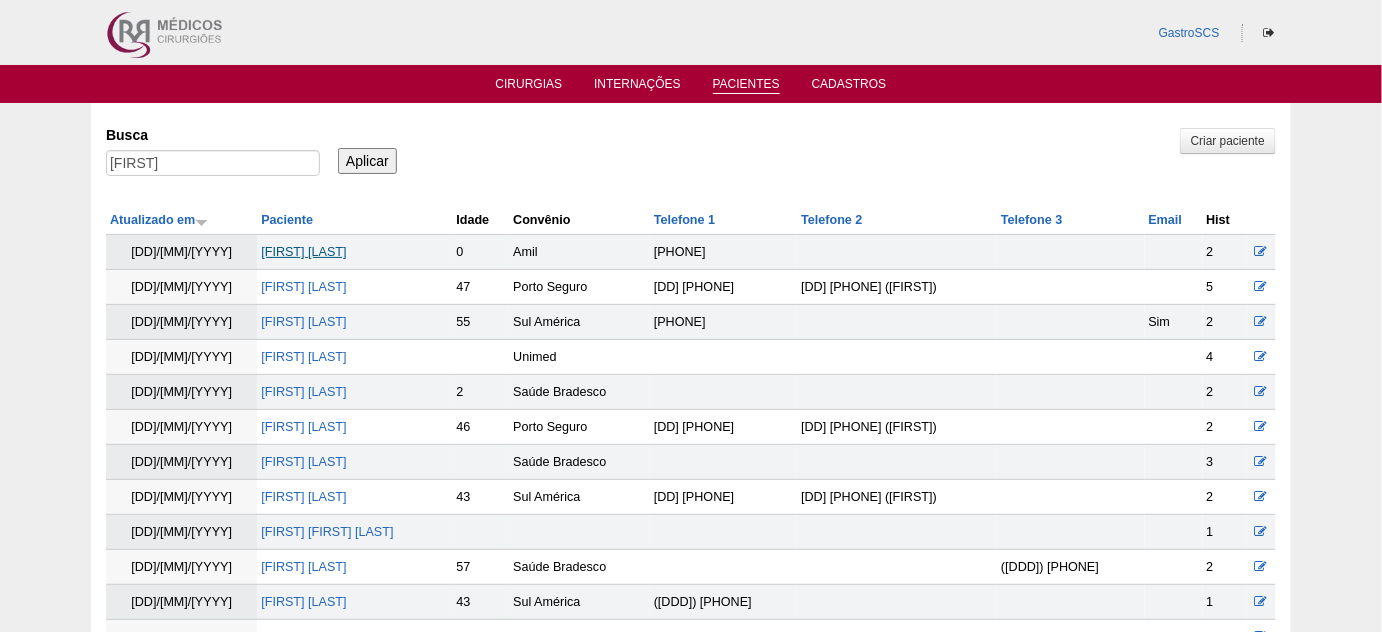 click on "Sidnei Ângelo Mariano" at bounding box center [303, 252] 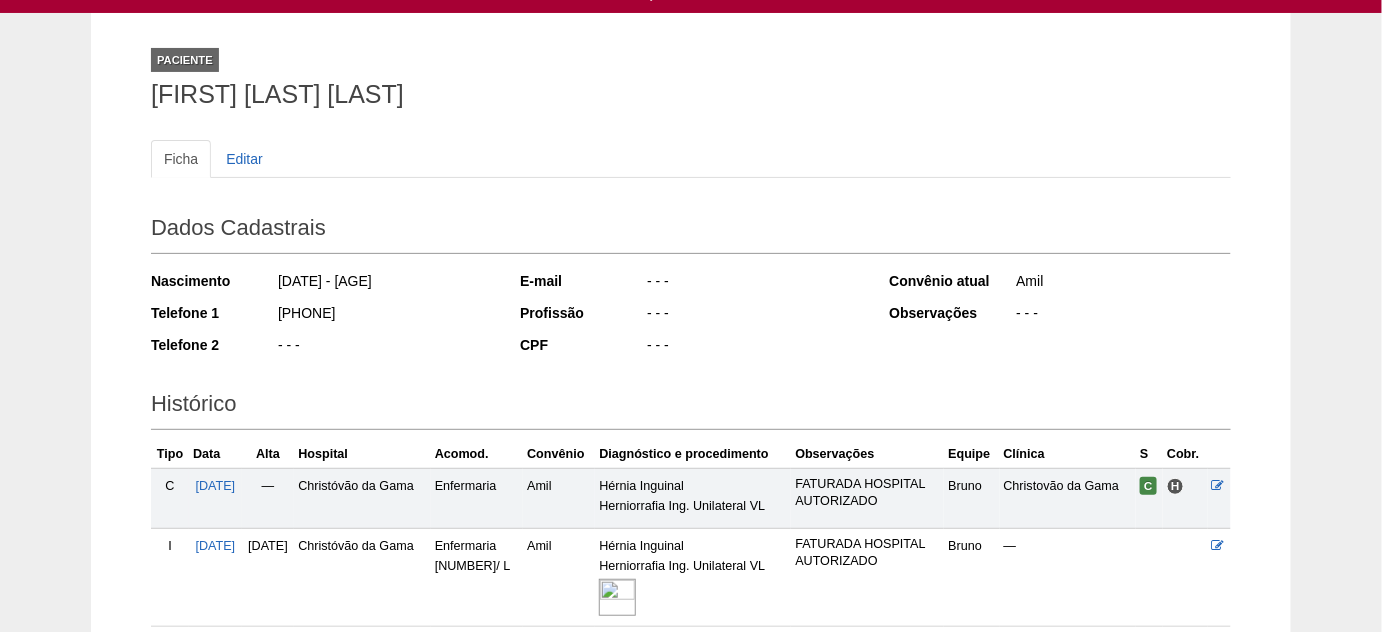 scroll, scrollTop: 181, scrollLeft: 0, axis: vertical 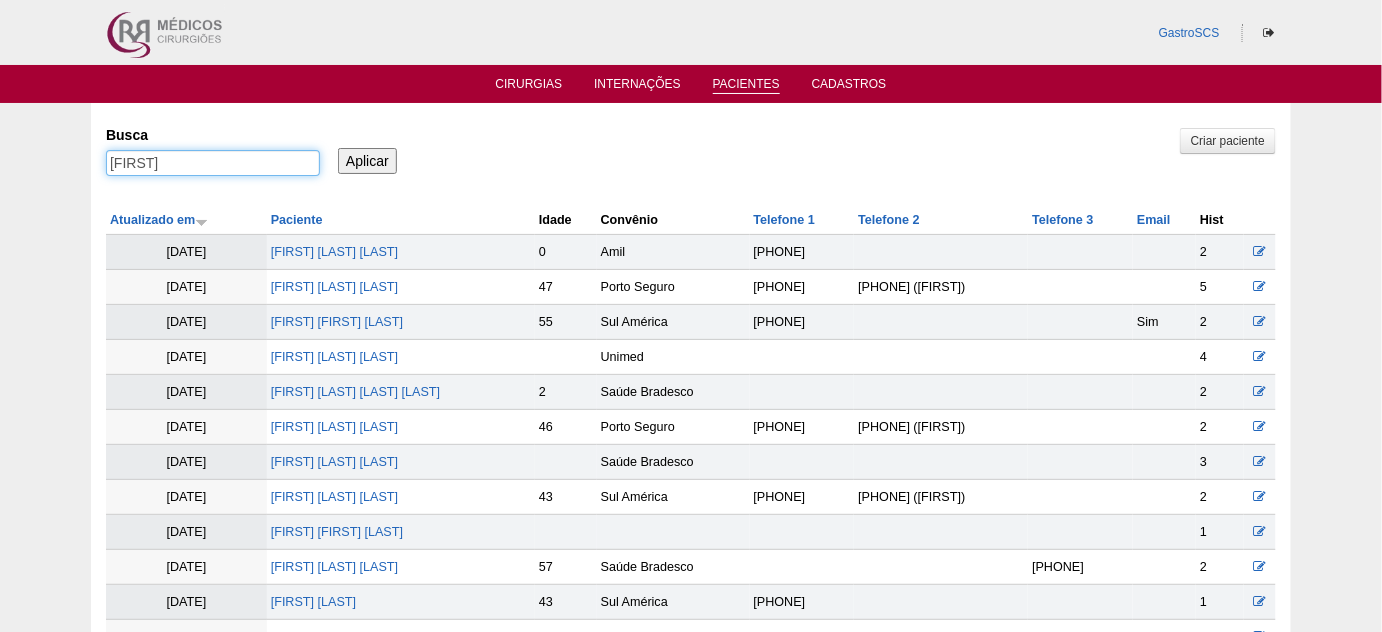 click on "Pacientes
Criar paciente
Busca
SIDNEI
Aplicar
Atualizado em
Paciente
Idade" at bounding box center [691, 509] 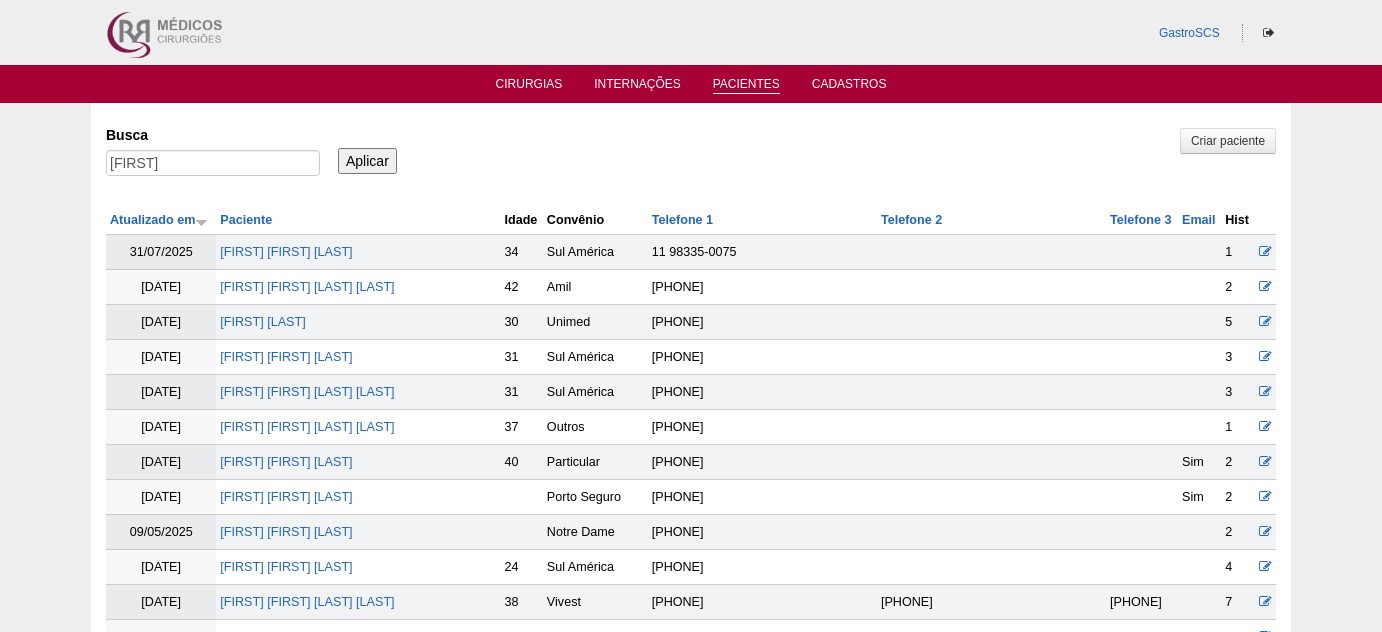 scroll, scrollTop: 0, scrollLeft: 0, axis: both 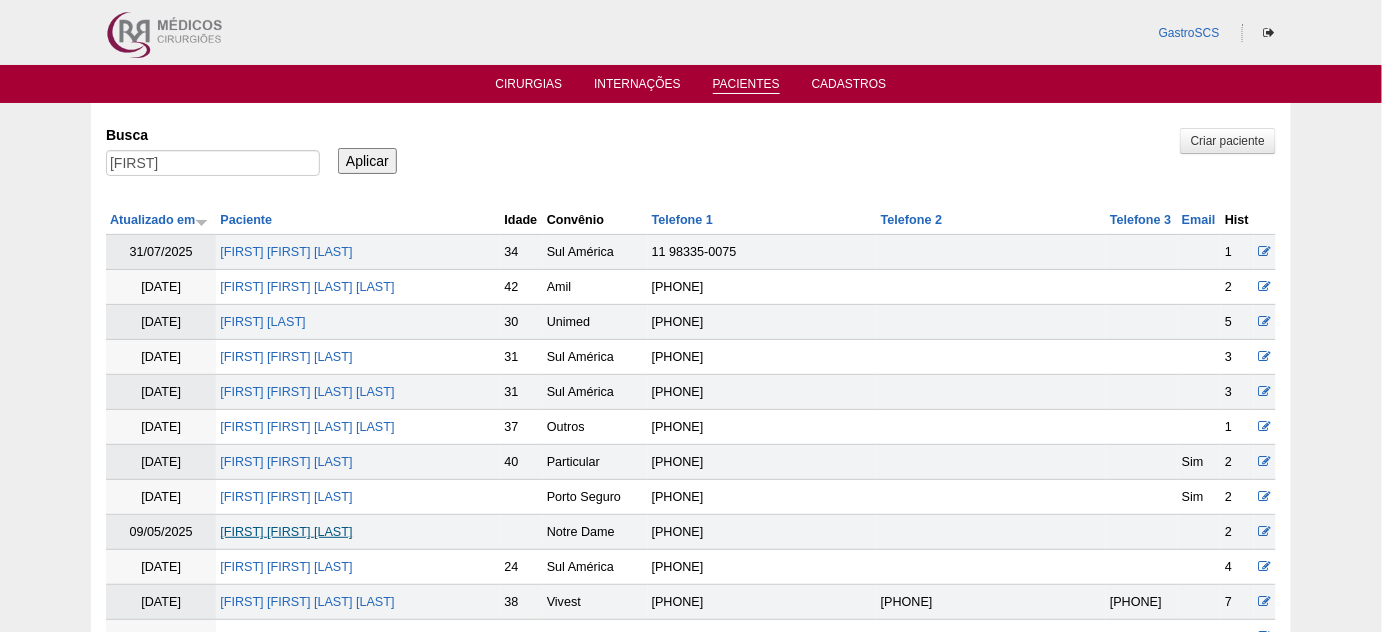 click on "[FIRST] [FIRST] [LAST]" at bounding box center [286, 532] 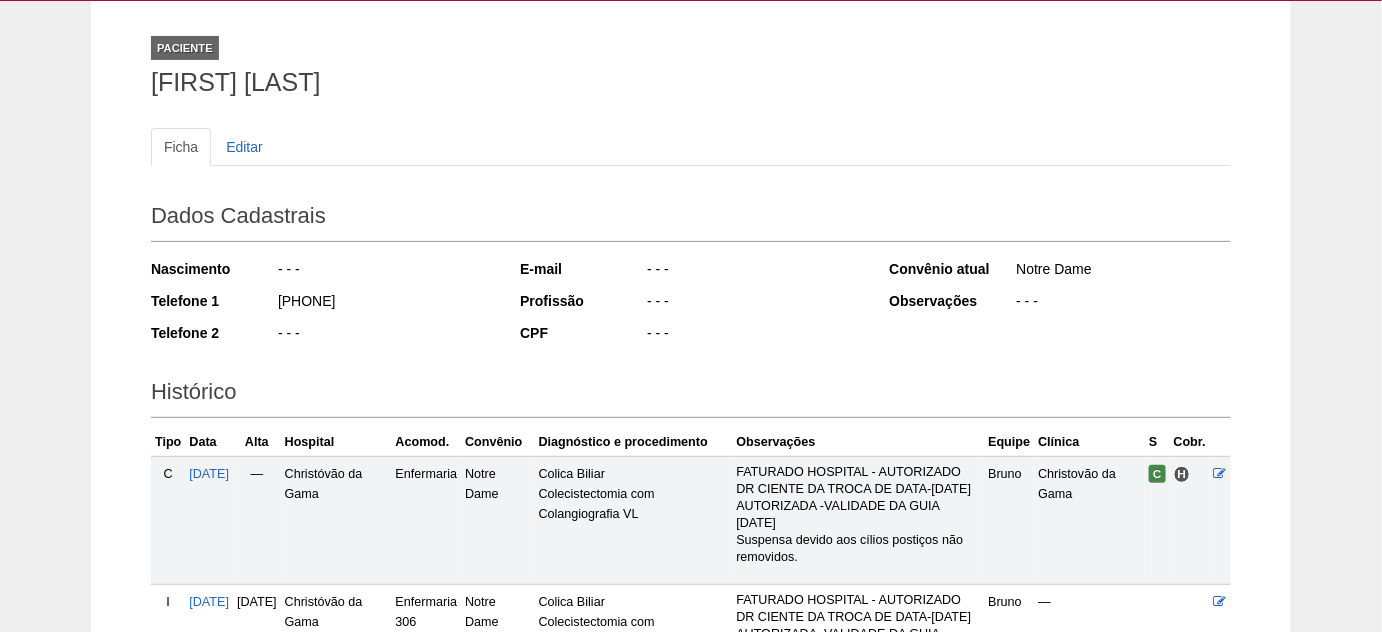 scroll, scrollTop: 90, scrollLeft: 0, axis: vertical 